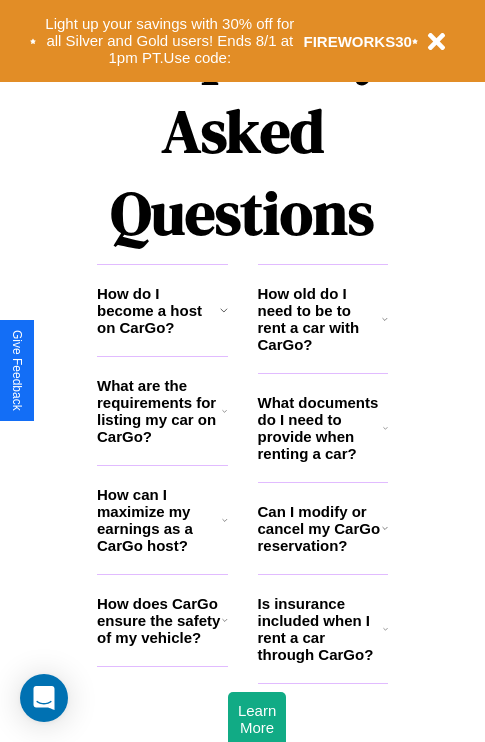scroll, scrollTop: 2423, scrollLeft: 0, axis: vertical 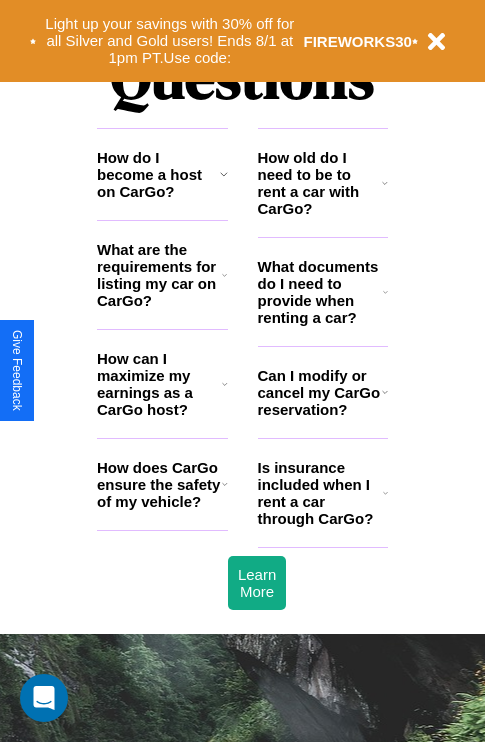 click 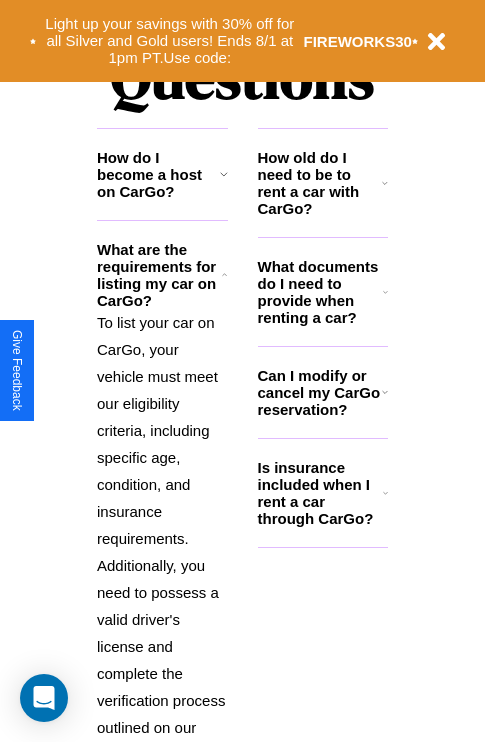 click on "What documents do I need to provide when renting a car?" at bounding box center [321, 292] 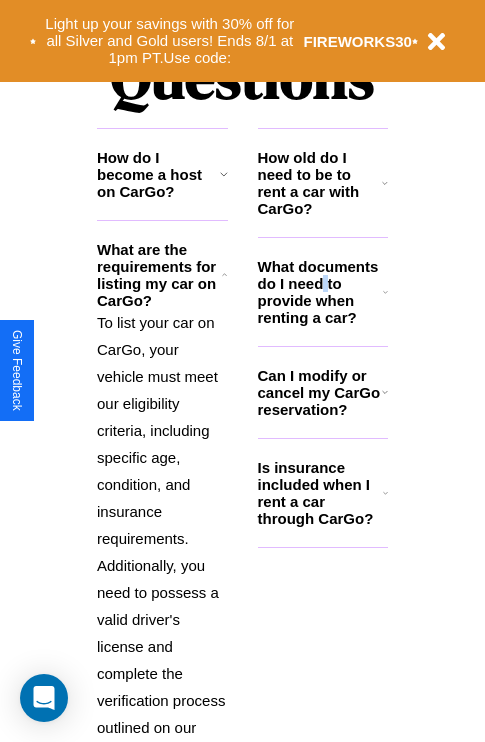 scroll, scrollTop: 2611, scrollLeft: 0, axis: vertical 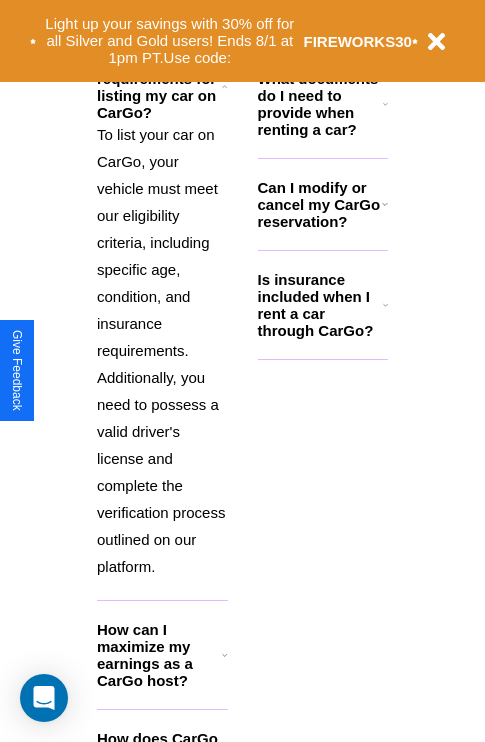 click on "How can I maximize my earnings as a CarGo host?" at bounding box center (159, 655) 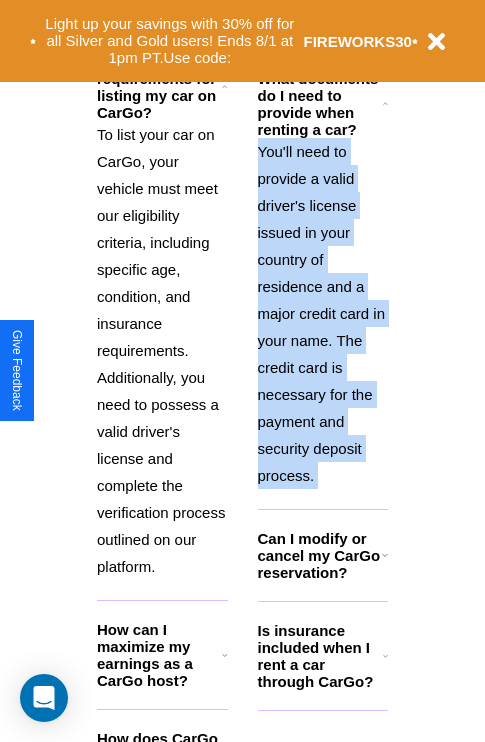 scroll, scrollTop: 2704, scrollLeft: 0, axis: vertical 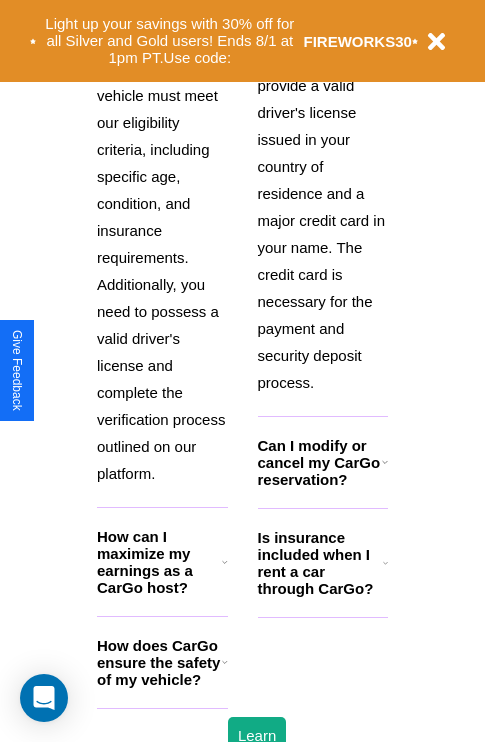 click on "How does CarGo ensure the safety of my vehicle?" at bounding box center (159, 662) 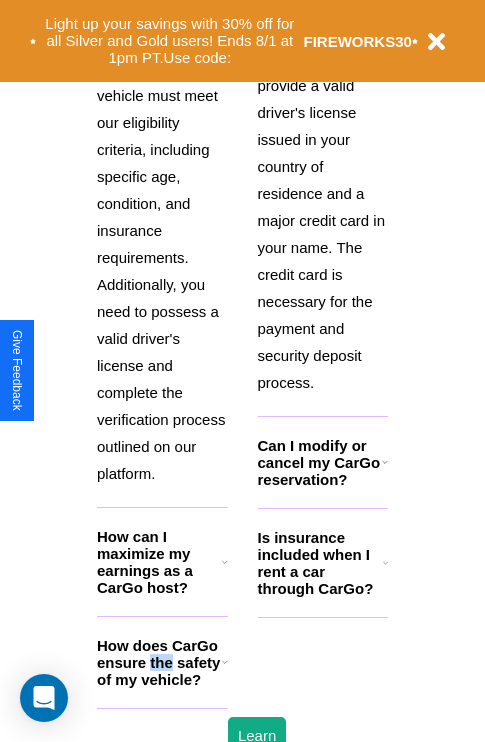 scroll, scrollTop: 1951, scrollLeft: 0, axis: vertical 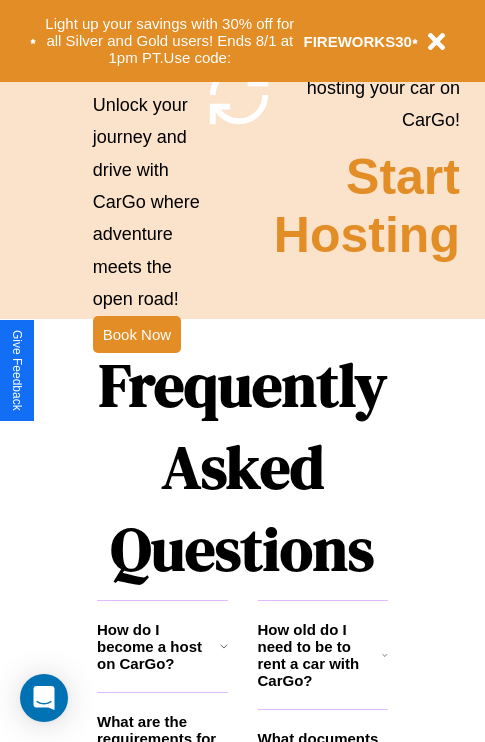 click on "How old do I need to be to rent a car with CarGo?" at bounding box center [320, 655] 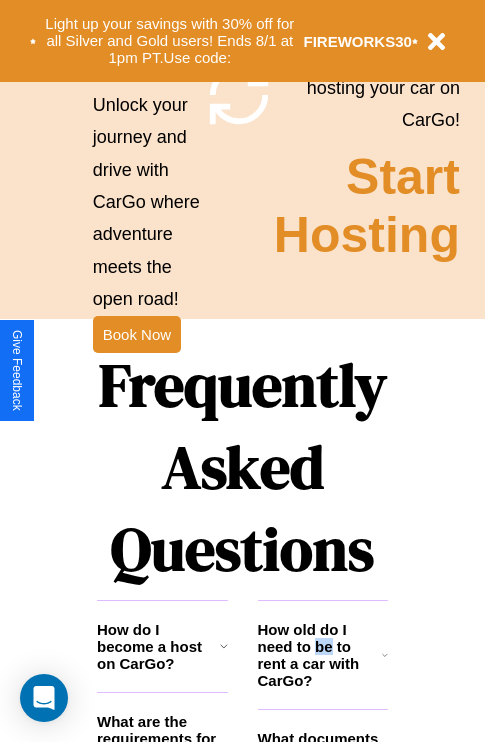 scroll, scrollTop: 2014, scrollLeft: 0, axis: vertical 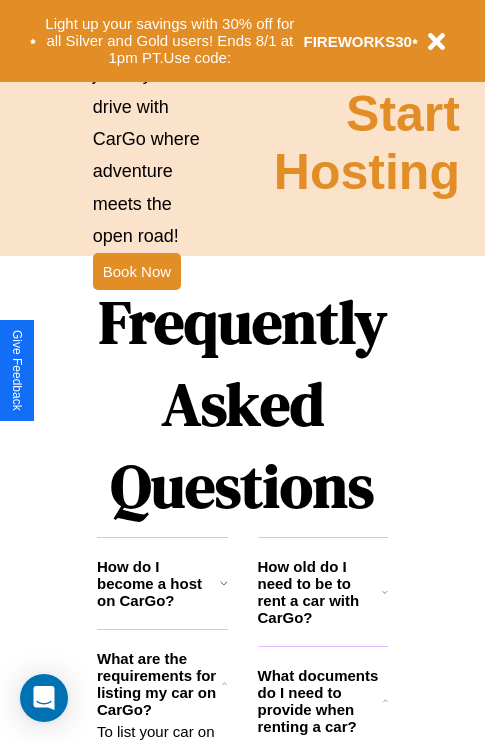click 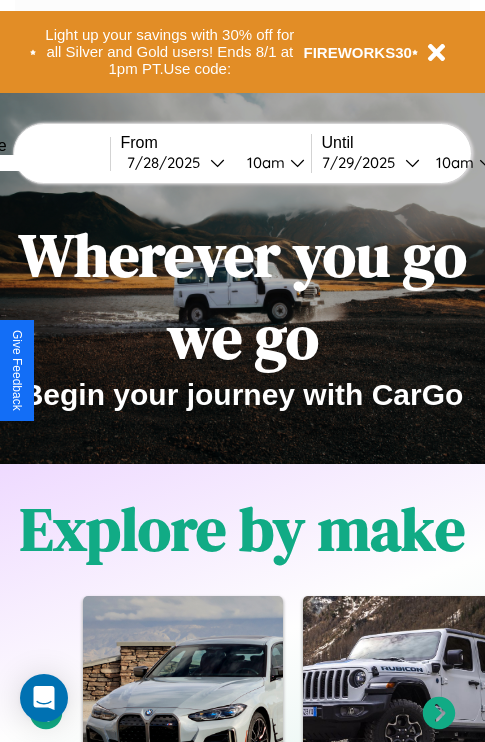 scroll, scrollTop: 0, scrollLeft: 0, axis: both 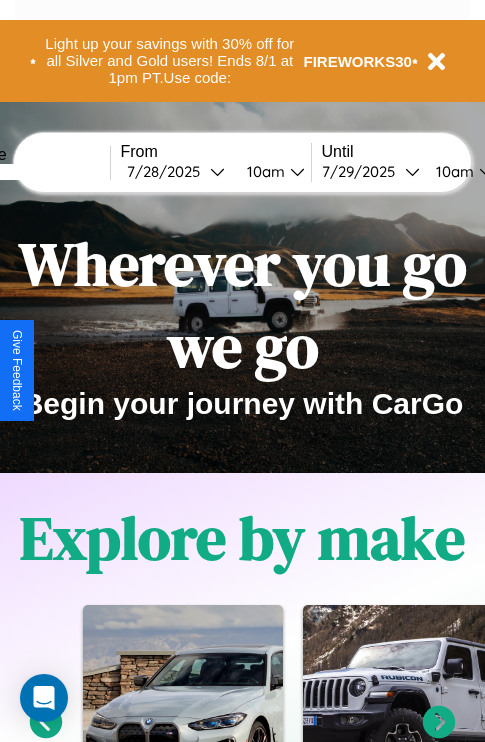click at bounding box center [35, 172] 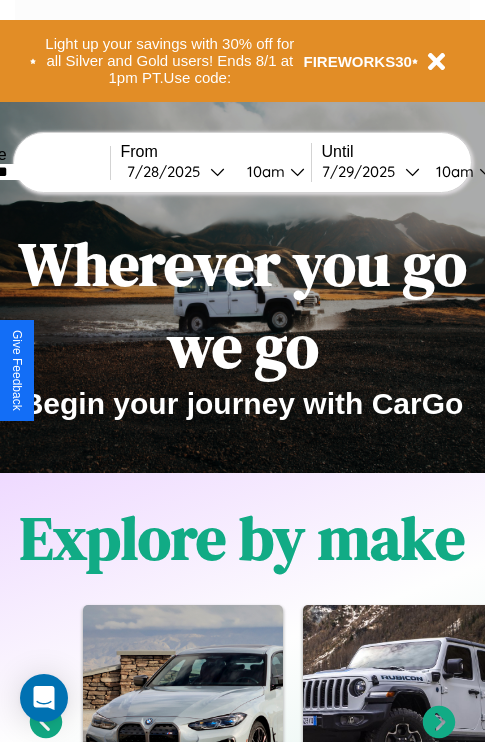 type on "********" 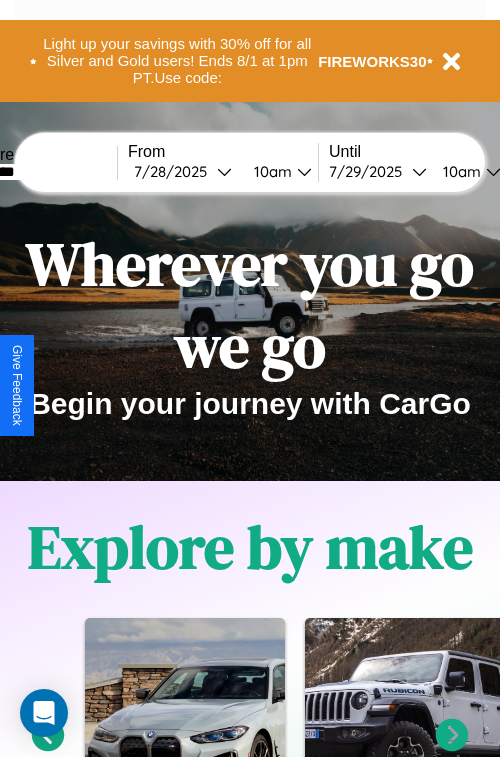 select on "*" 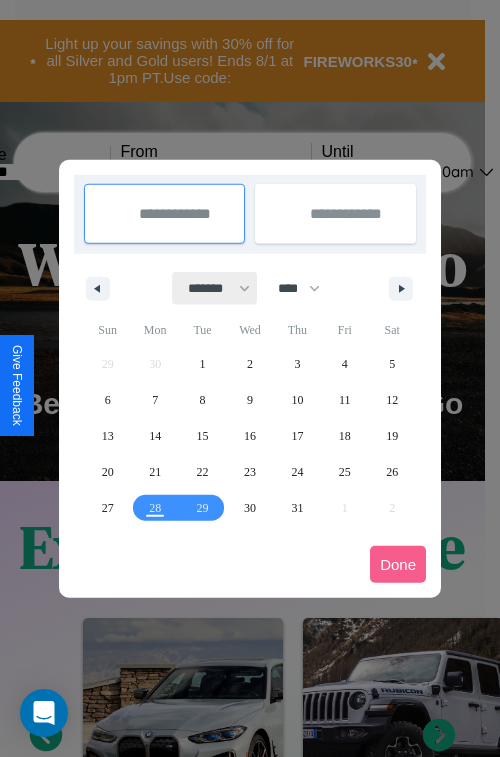 click on "******* ******** ***** ***** *** **** **** ****** ********* ******* ******** ********" at bounding box center [215, 288] 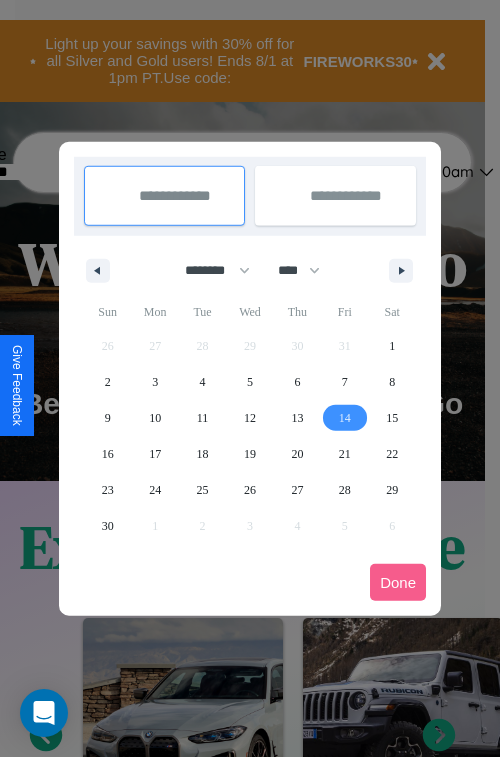 click on "14" at bounding box center [345, 418] 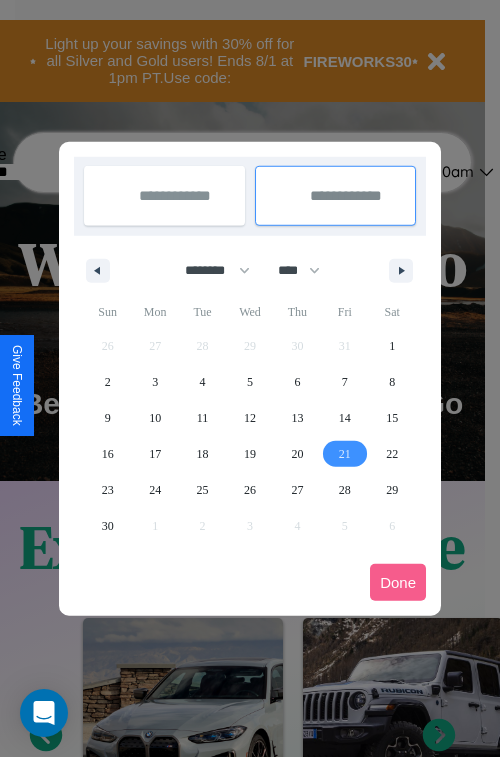 click on "21" at bounding box center [345, 454] 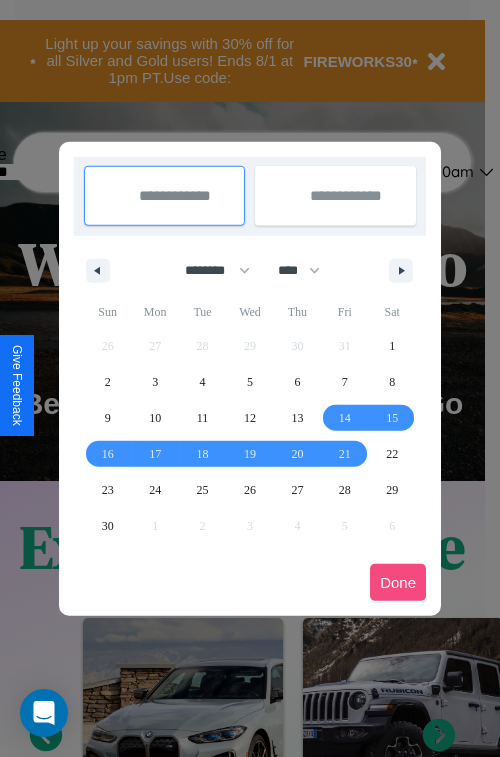 click on "Done" at bounding box center (398, 582) 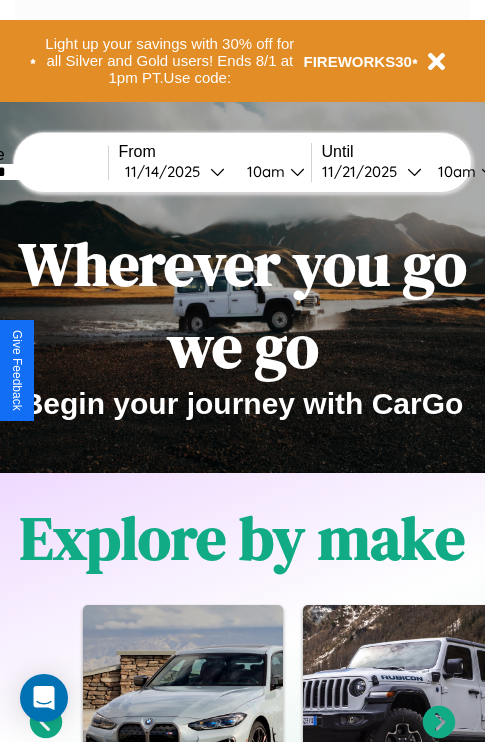 scroll, scrollTop: 0, scrollLeft: 77, axis: horizontal 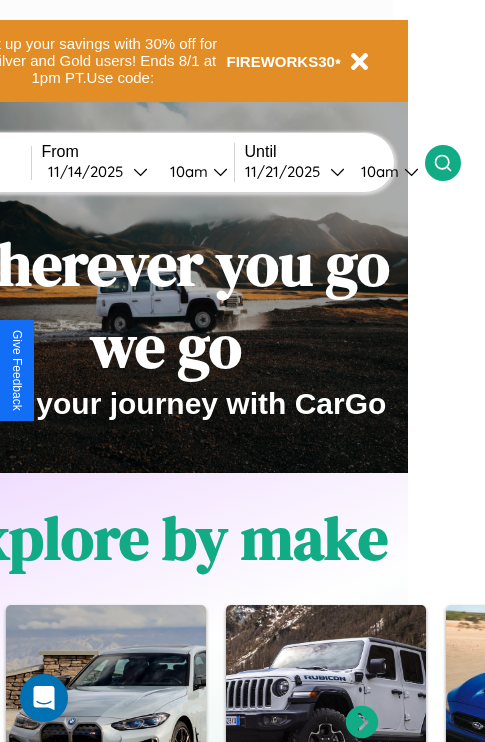 click 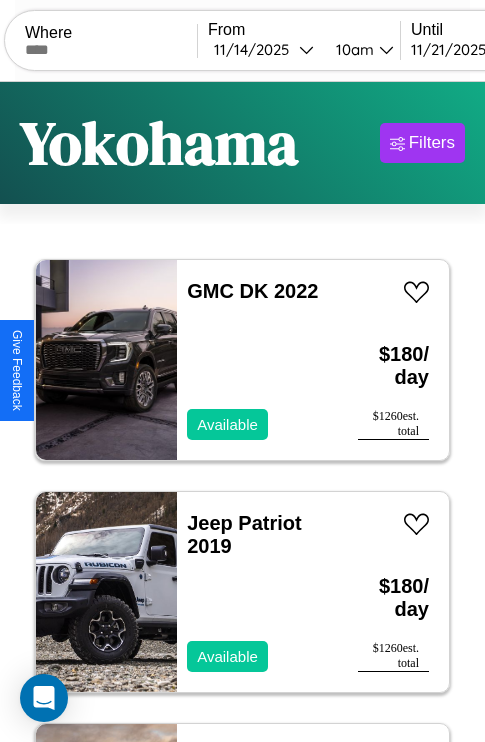 scroll, scrollTop: 95, scrollLeft: 0, axis: vertical 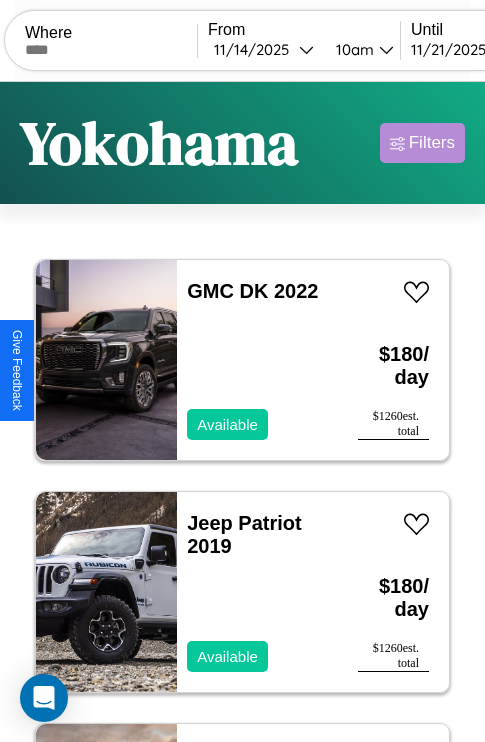 click on "Filters" at bounding box center [432, 143] 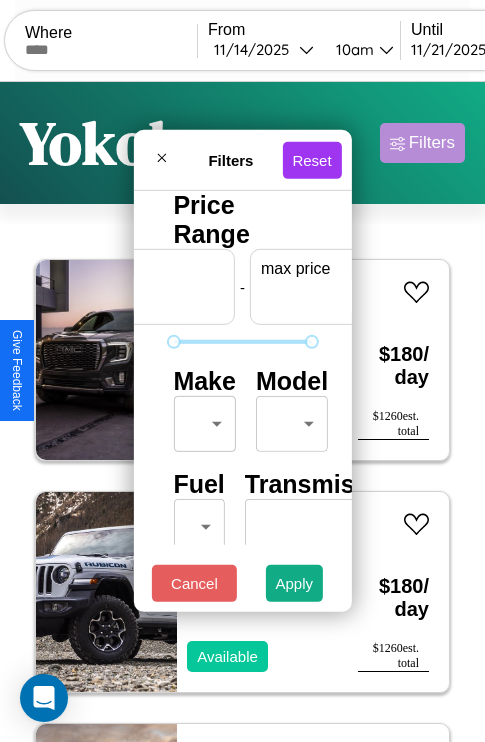 scroll, scrollTop: 0, scrollLeft: 124, axis: horizontal 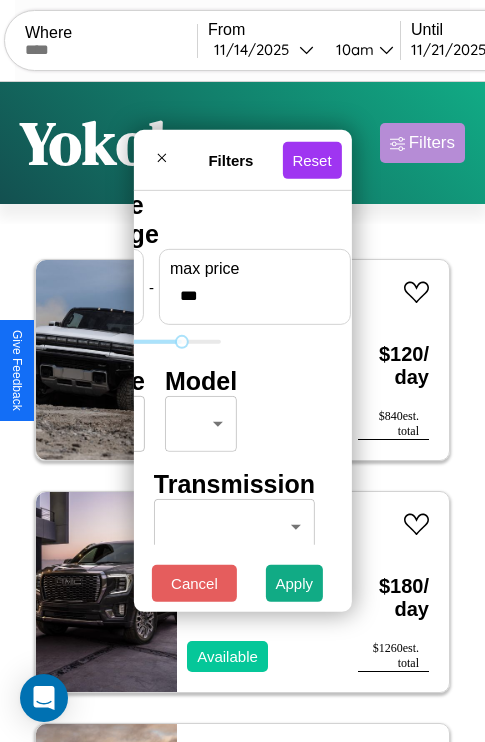 type on "***" 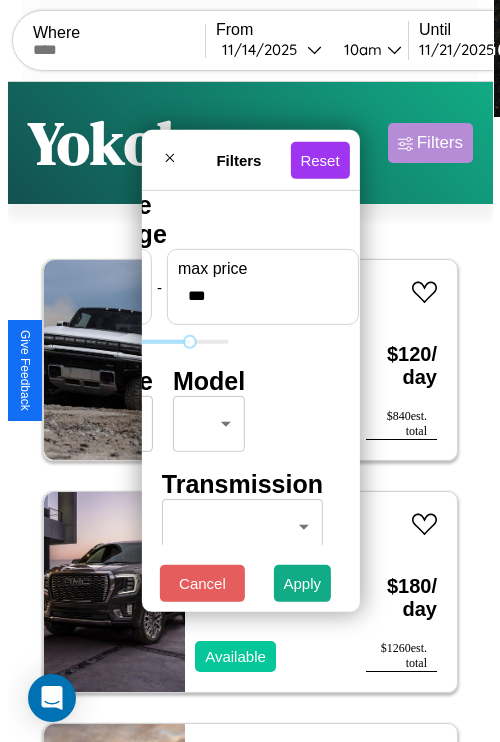 scroll, scrollTop: 0, scrollLeft: 0, axis: both 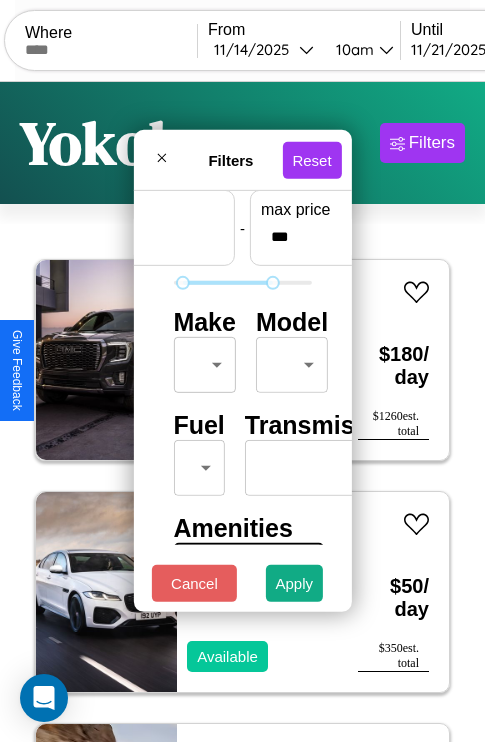 type on "**" 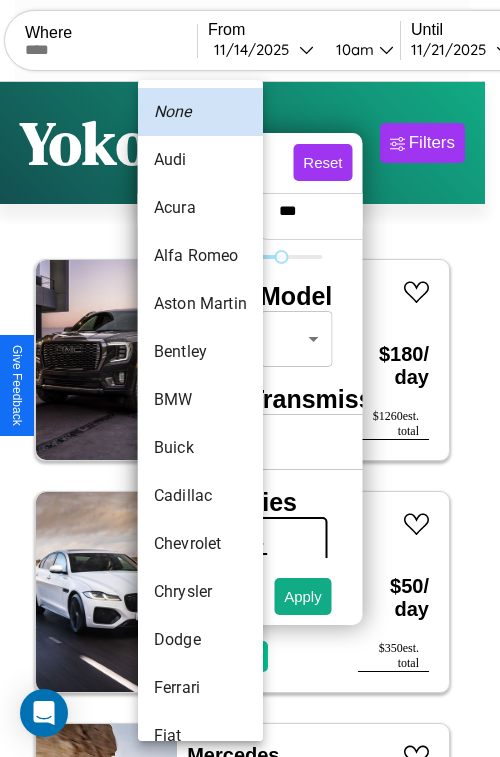 click on "BMW" at bounding box center (200, 400) 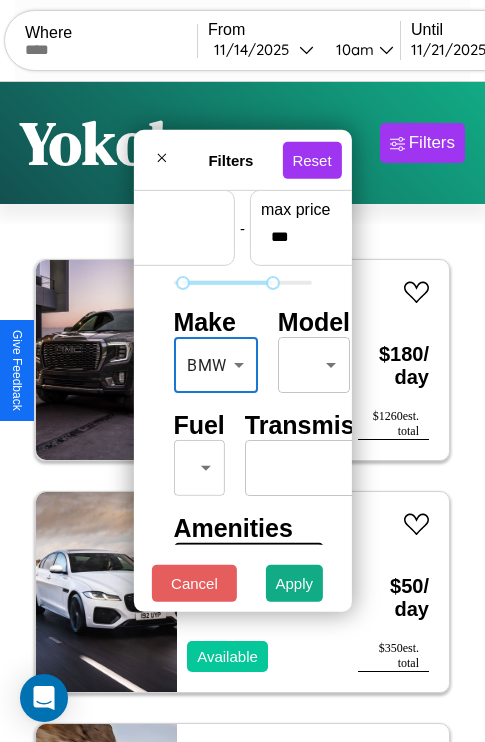 scroll, scrollTop: 162, scrollLeft: 0, axis: vertical 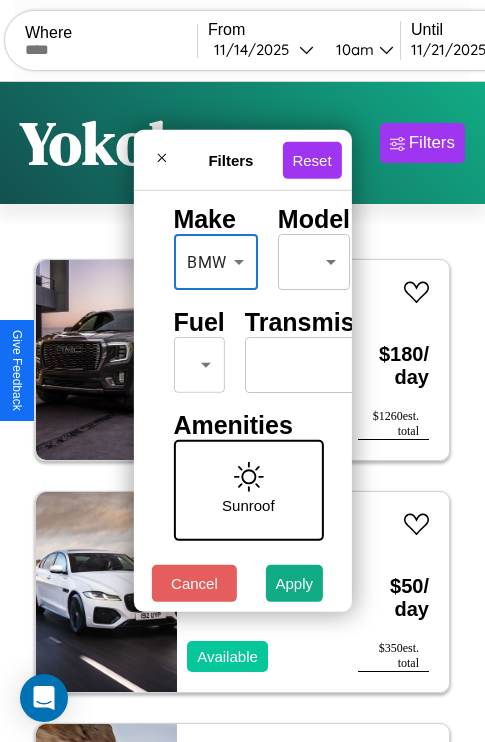 click on "CarGo Where From [DATE] [TIME] Until [DATE] [TIME] Become a Host Login Sign Up [CITY] Filters 18  cars in this area These cars can be picked up in this city. GMC   DK   2022 Available $ 180  / day $ 1260  est. total Jaguar   F-TYPE   2018 Available $ 50  / day $ 350  est. total Mercedes   EQE-Class SUV   2014 Available $ 180  / day $ 1260  est. total Chrysler   PT Cruiser   2016 Unavailable $ 70  / day $ 490  est. total Hyundai   Sonata   2022 Unavailable $ 100  / day $ 700  est. total Lincoln   Zephyr   2014 Available $ 100  / day $ 700  est. total Hummer   H3T   2023 Available $ 120  / day $ 840  est. total Jaguar   XJ12   2014 Available $ 180  / day $ 1260  est. total Tesla   Roadster   2023 Available $ 130  / day $ 910  est. total Hummer   H3   2014 Available $ 210  / day $ 1470  est. total Kia   Cadenza   2016 Available $ 120  / day $ 840  est. total Mazda   Tribute   2022 Available $ 50  / day $ 350  est. total Lexus   GX   2014 Available $ 140  / day $ 980  est. total GMC   Sierra HD   $" at bounding box center (242, 412) 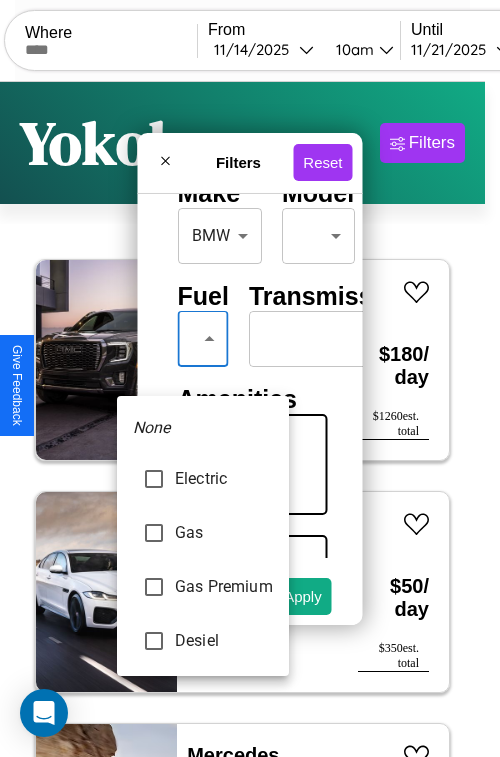 type on "********" 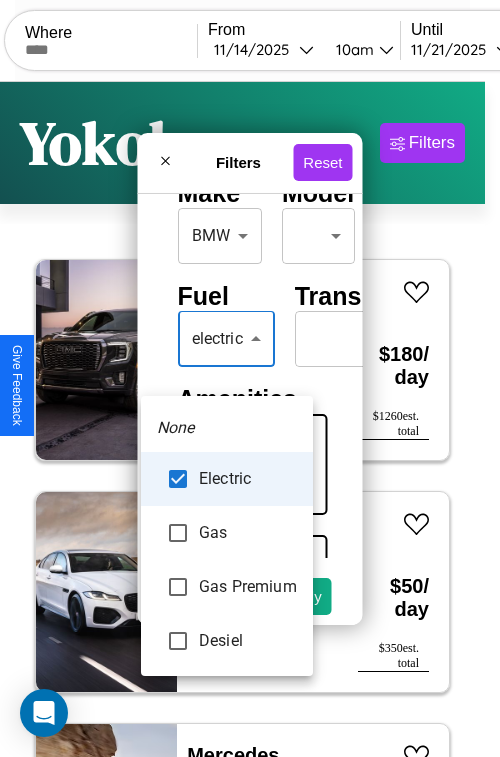 click at bounding box center (250, 378) 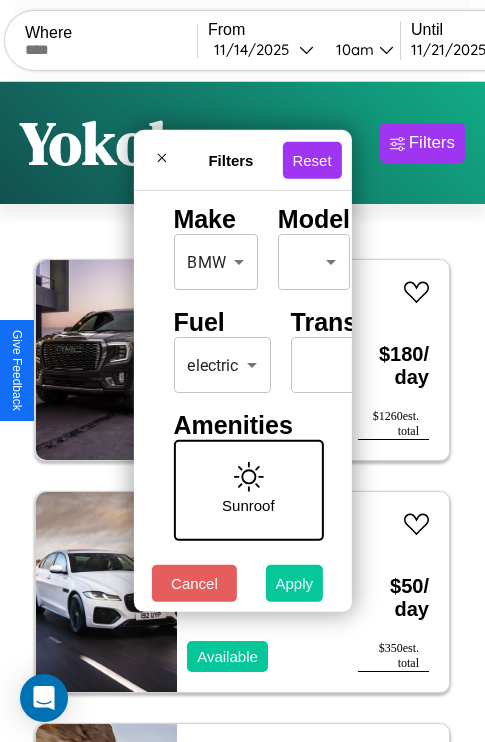 click on "Apply" at bounding box center [295, 583] 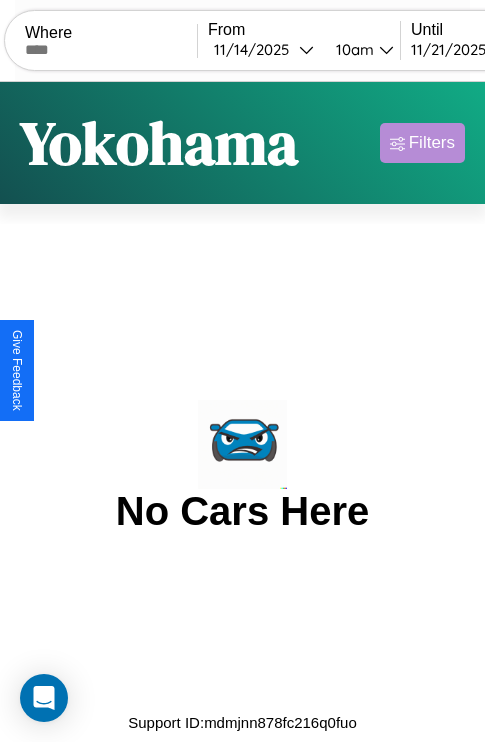 click on "Filters" at bounding box center (432, 143) 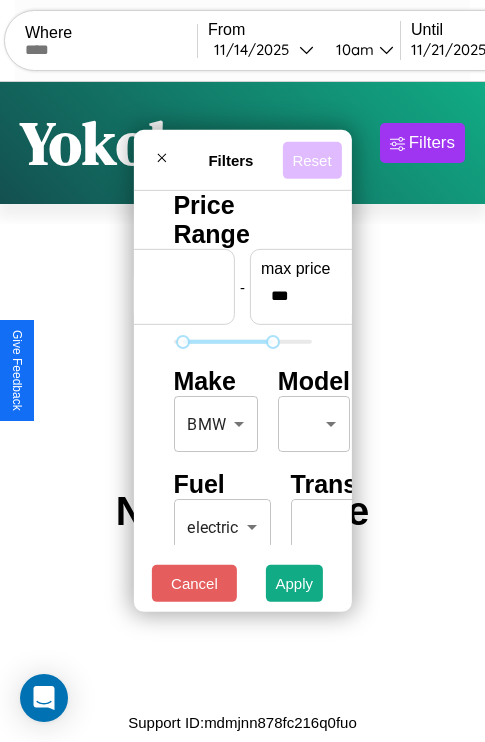 click on "Reset" at bounding box center [311, 159] 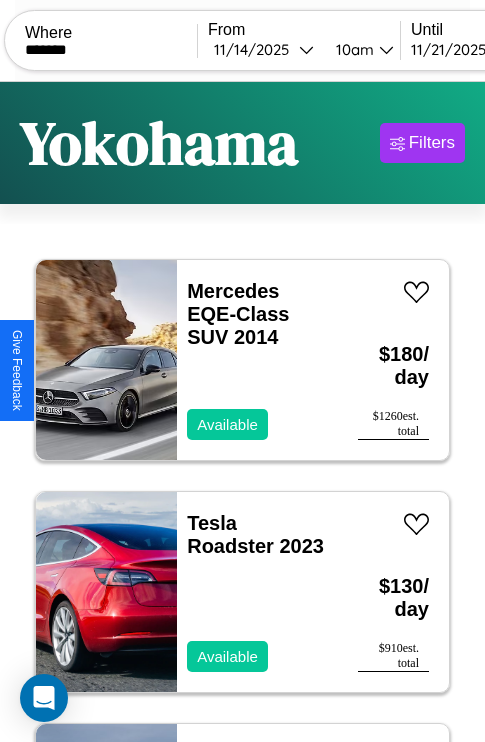 type on "*******" 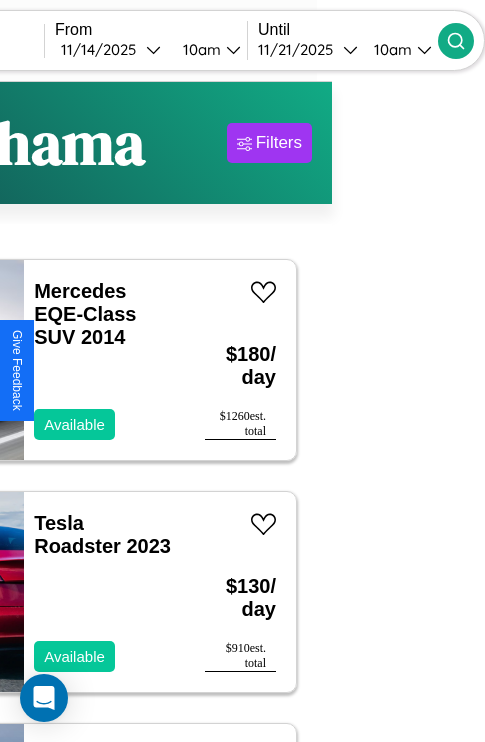 click 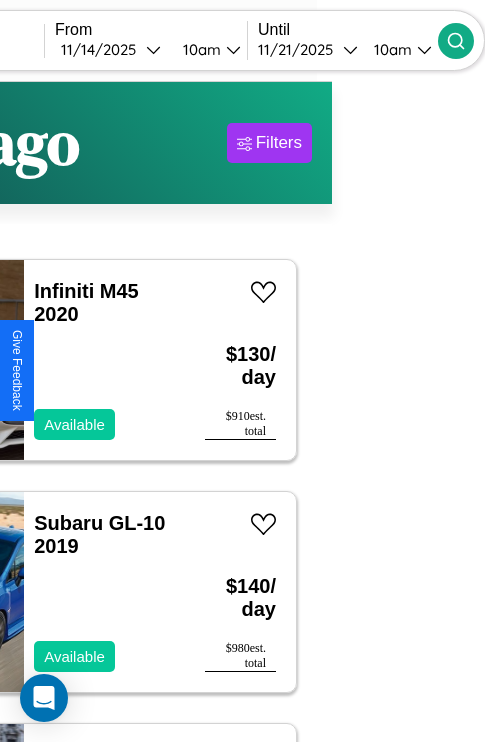 scroll, scrollTop: 81, scrollLeft: 58, axis: both 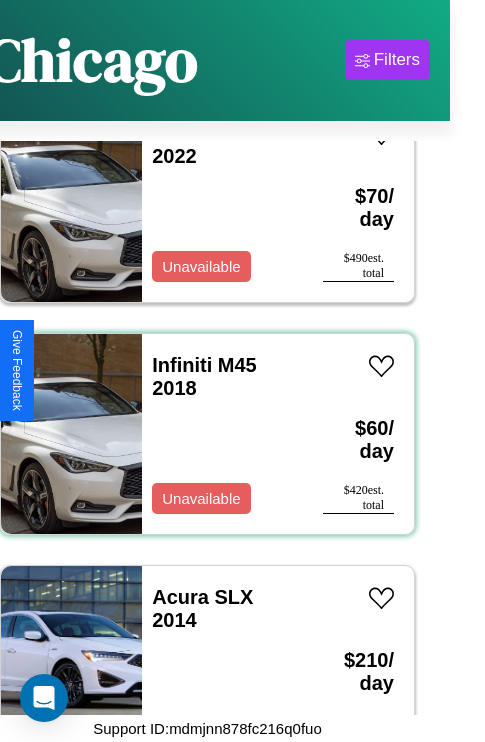click on "Infiniti   M45   2018 Unavailable" at bounding box center [222, 434] 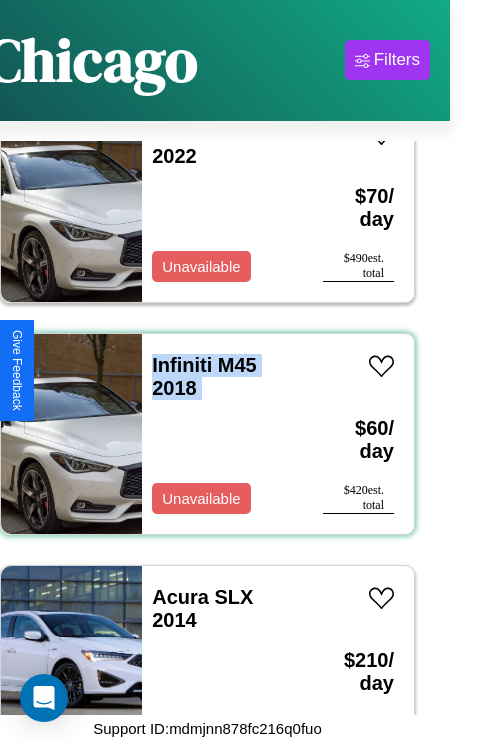 click on "Infiniti   M45   2018 Unavailable" at bounding box center [222, 434] 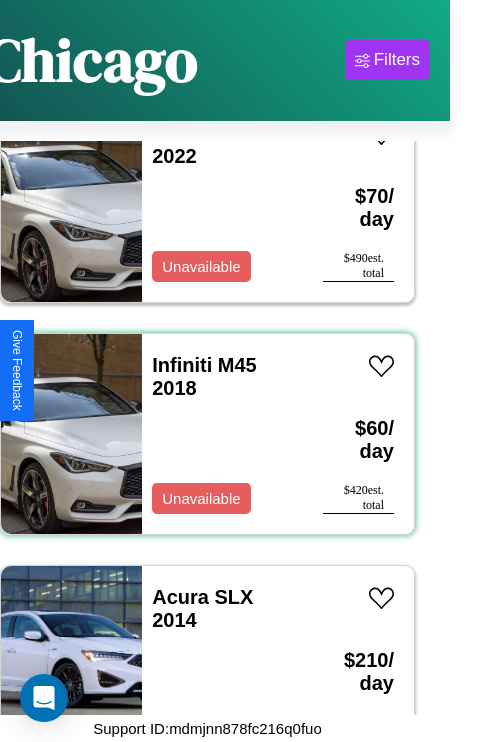 click on "Infiniti   M45   2018 Unavailable" at bounding box center [222, 434] 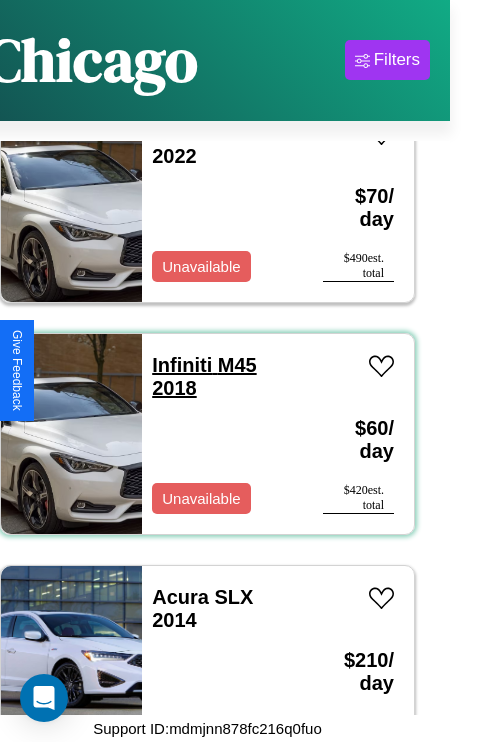 click on "Infiniti   M45   2018" at bounding box center [204, 376] 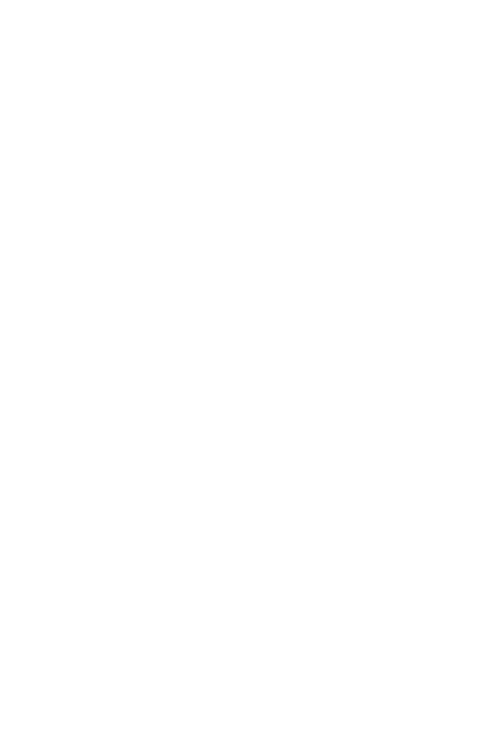 scroll, scrollTop: 0, scrollLeft: 0, axis: both 